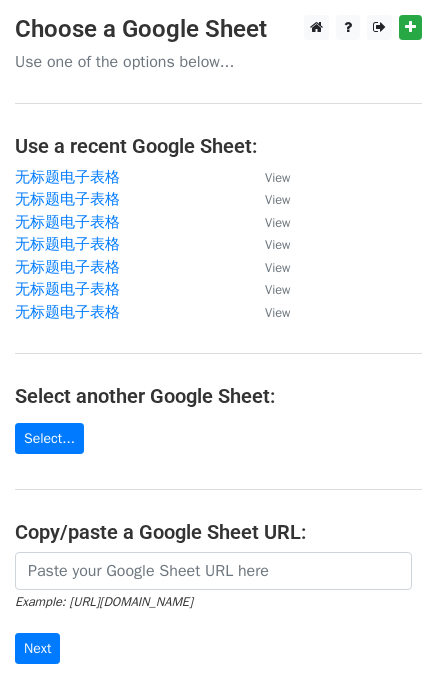 scroll, scrollTop: 0, scrollLeft: 0, axis: both 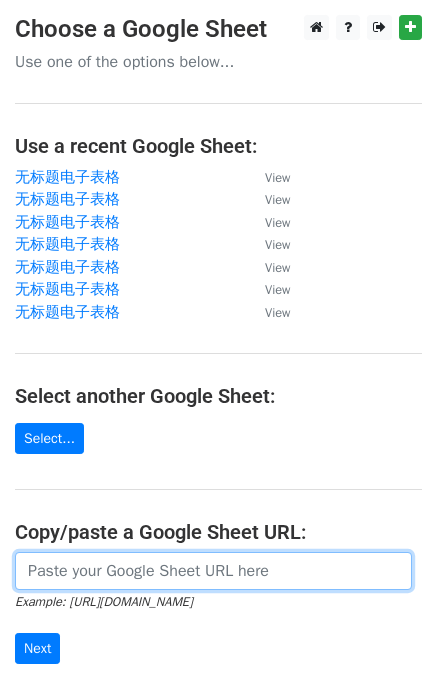 click at bounding box center (213, 571) 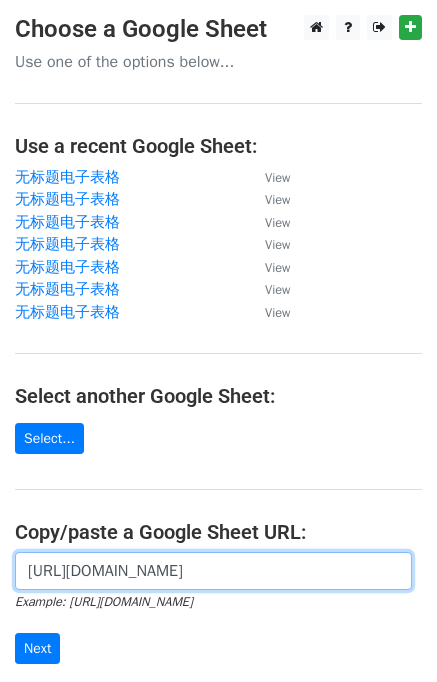 scroll, scrollTop: 0, scrollLeft: 495, axis: horizontal 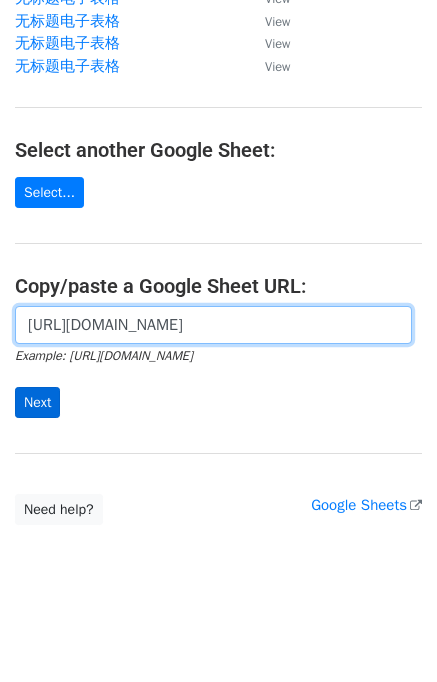 type on "[URL][DOMAIN_NAME]" 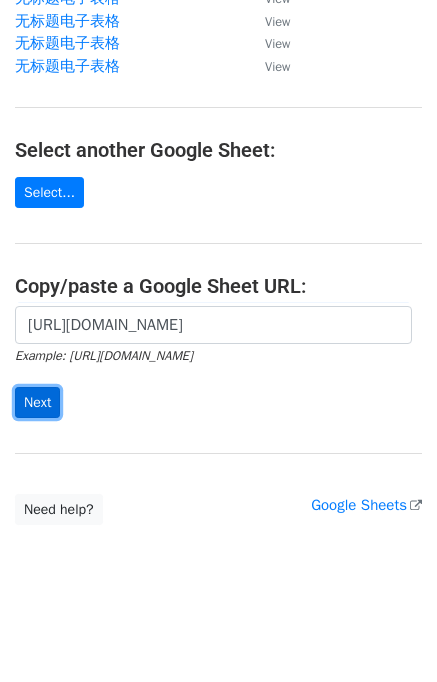 click on "Next" at bounding box center (37, 402) 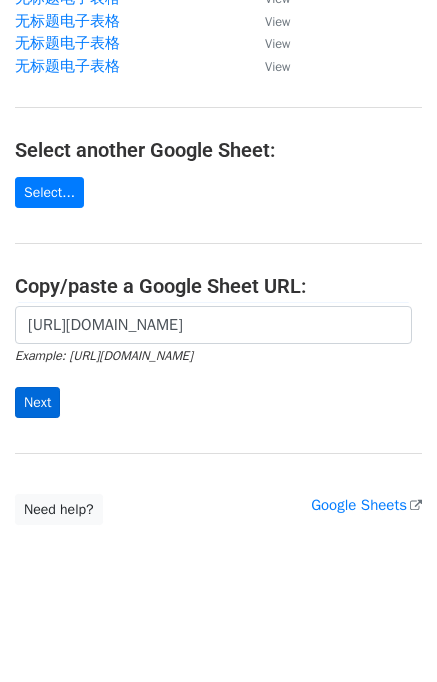 scroll, scrollTop: 0, scrollLeft: 0, axis: both 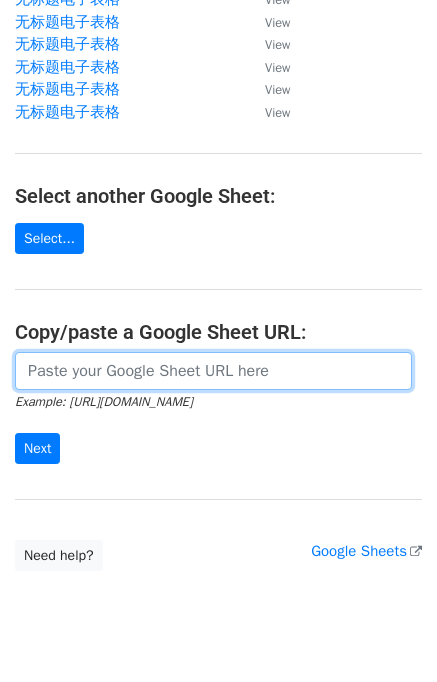 click at bounding box center (213, 371) 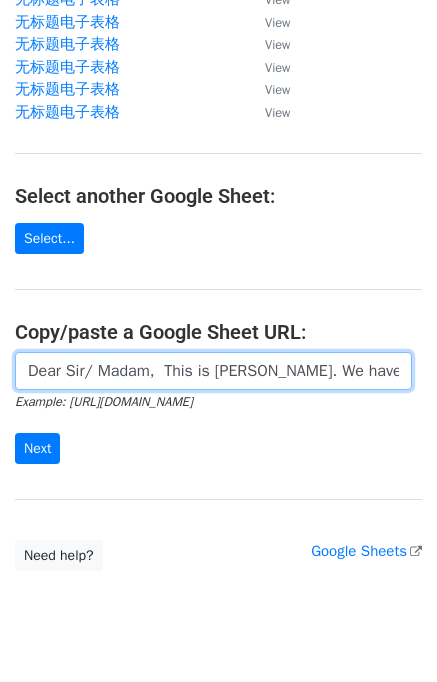 scroll, scrollTop: 0, scrollLeft: 2930, axis: horizontal 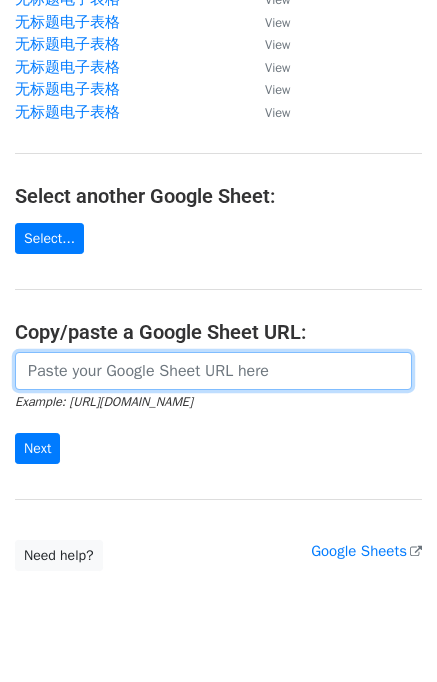 click at bounding box center [213, 371] 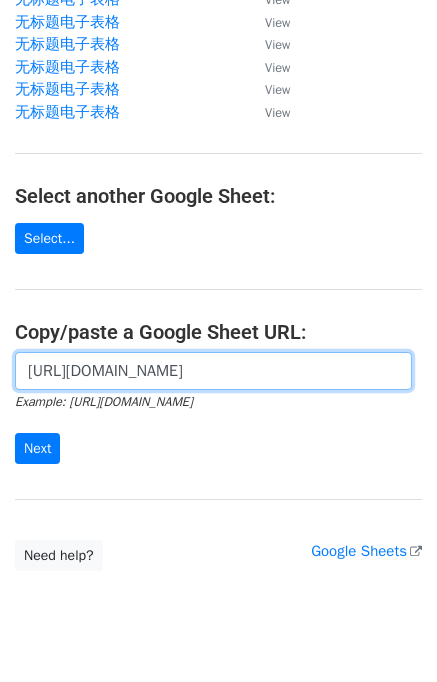 scroll, scrollTop: 0, scrollLeft: 495, axis: horizontal 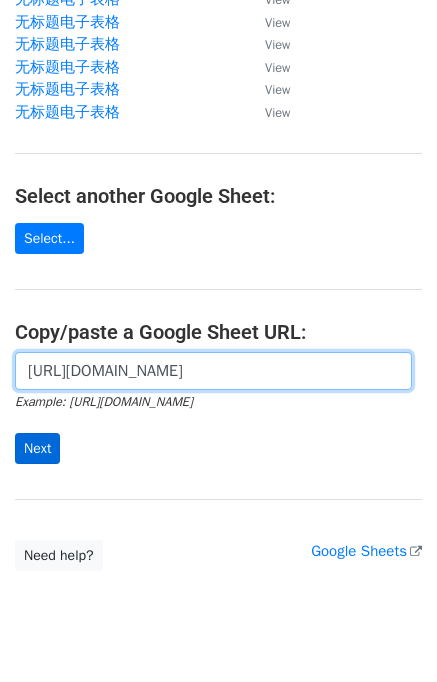 type on "https://docs.google.com/spreadsheets/d/1Ll9dzfsr8EgAdds-58iHSxQj4LKSu7sRQ1gVvDXNerQ/edit?gid=0#gid=0" 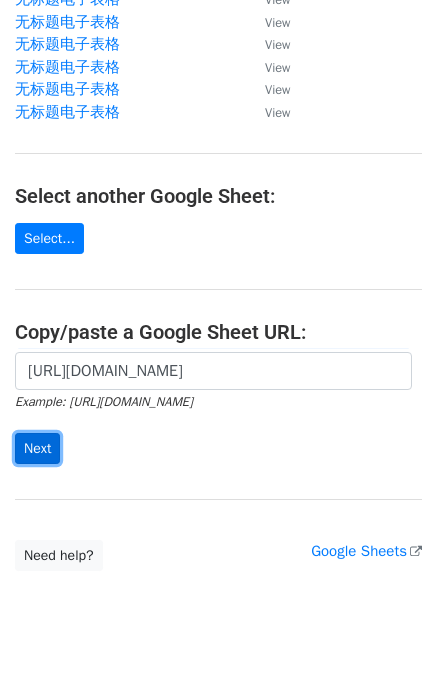drag, startPoint x: 24, startPoint y: 443, endPoint x: 40, endPoint y: 443, distance: 16 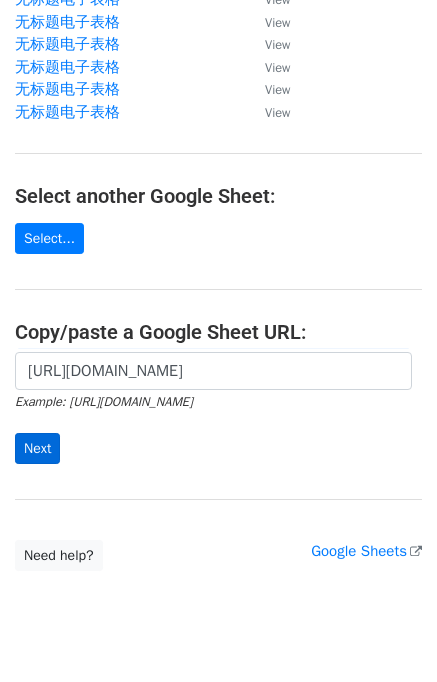 scroll, scrollTop: 0, scrollLeft: 0, axis: both 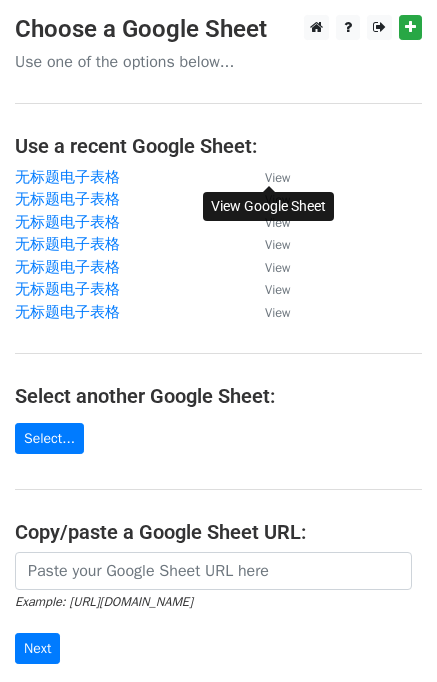 click on "View" at bounding box center (277, 178) 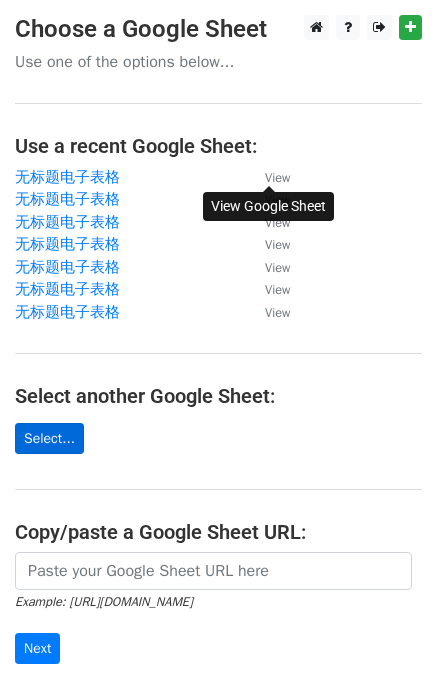 scroll, scrollTop: 100, scrollLeft: 0, axis: vertical 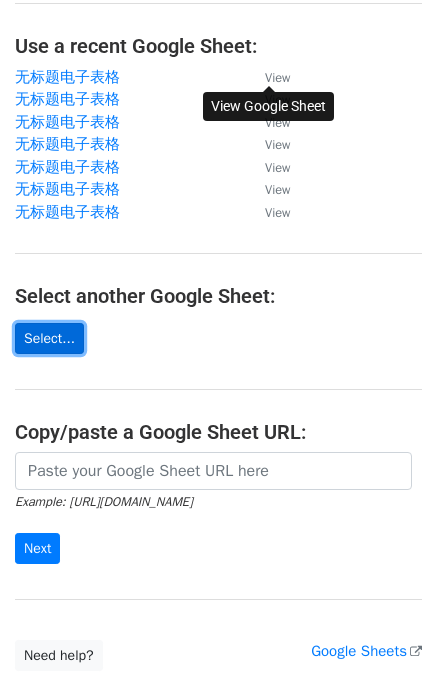 click on "Select..." at bounding box center (49, 338) 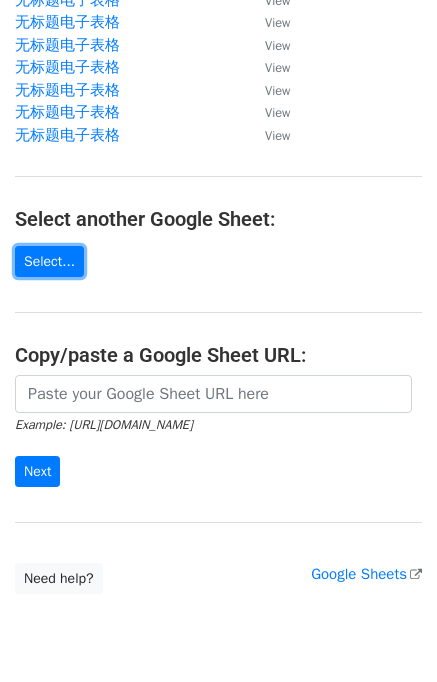 scroll, scrollTop: 246, scrollLeft: 0, axis: vertical 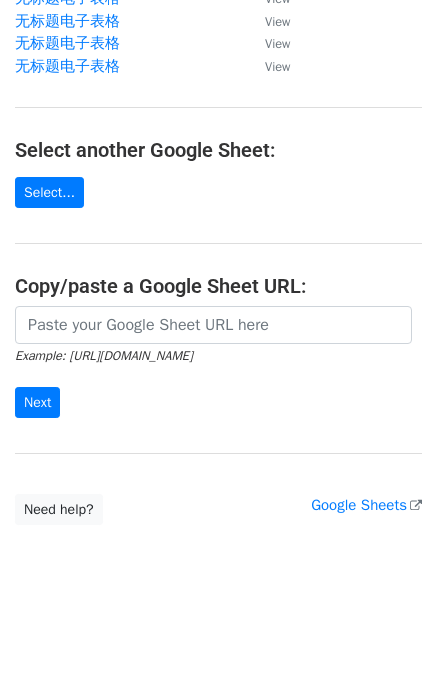 drag, startPoint x: 75, startPoint y: 352, endPoint x: 392, endPoint y: 360, distance: 317.10092 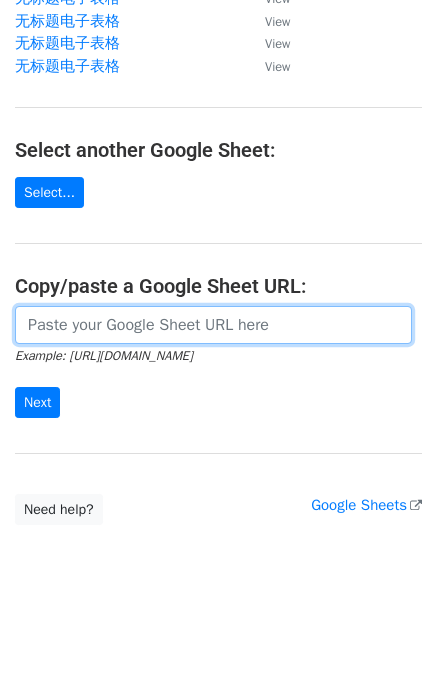 click at bounding box center (213, 325) 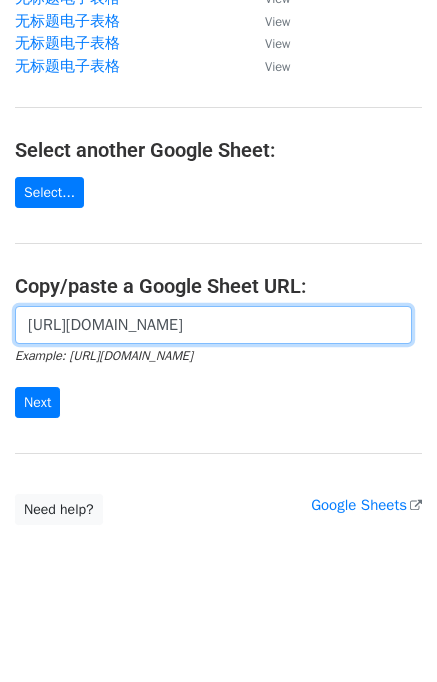 scroll, scrollTop: 0, scrollLeft: 516, axis: horizontal 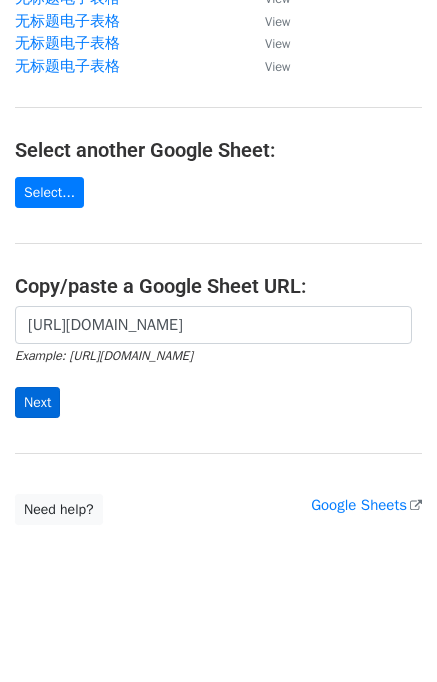 click on "https://docs.google.com/spreadsheets/d/1_Vc0d3ycjDLn0Sk3awxdLROHdULeYUSu31Hdz0CqPK4/edit?gid=0#gid=0
Example:
https://docs.google.com/spreadsheets/d/abc/edit
Next" at bounding box center (218, 372) 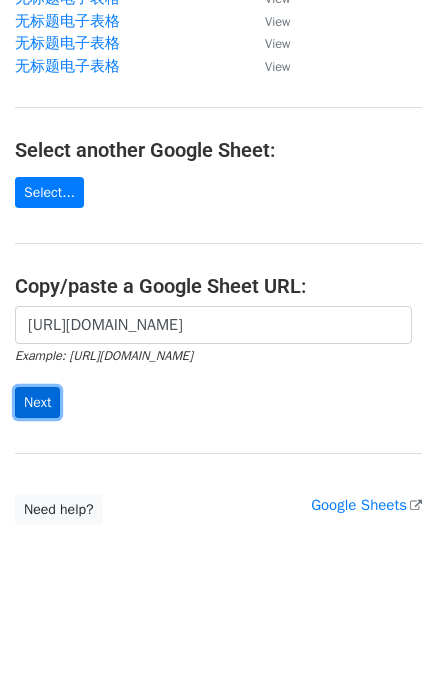 click on "Next" at bounding box center [37, 402] 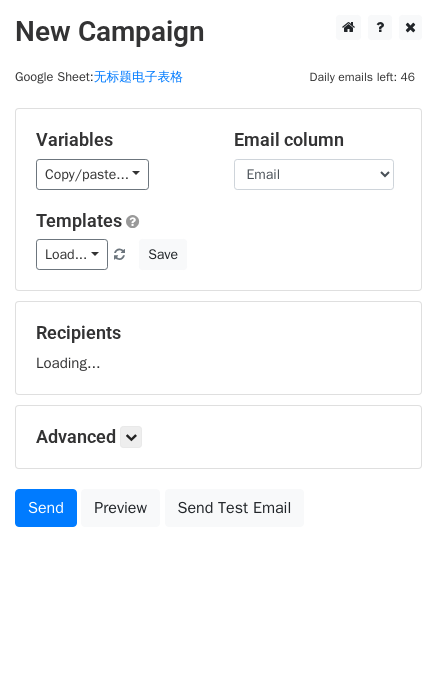 scroll, scrollTop: 0, scrollLeft: 0, axis: both 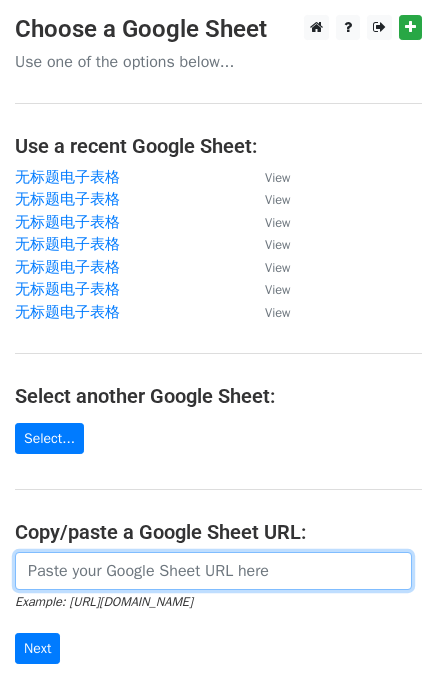 click at bounding box center (213, 571) 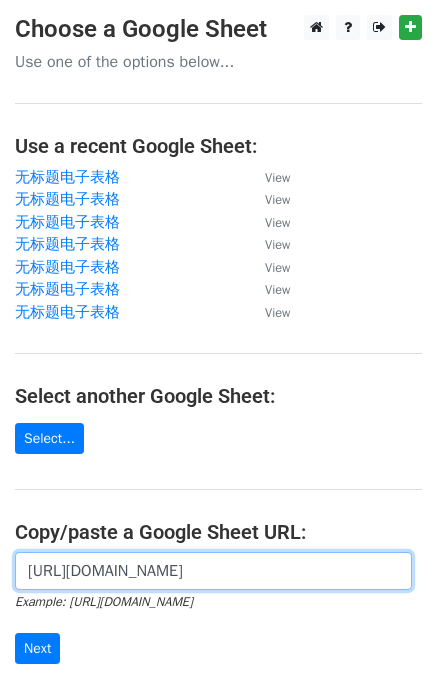 scroll, scrollTop: 0, scrollLeft: 516, axis: horizontal 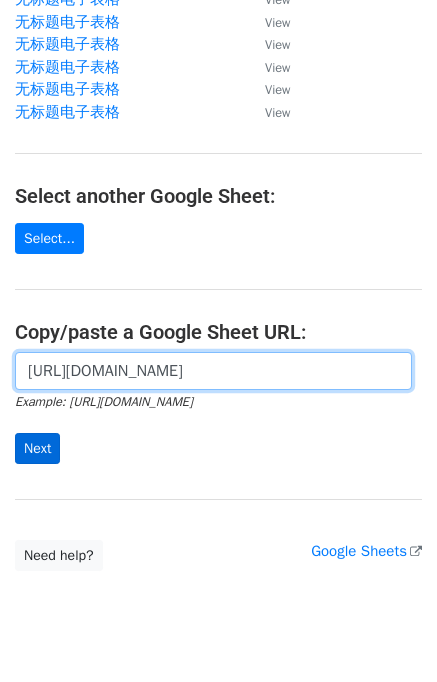 type on "https://docs.google.com/spreadsheets/d/1_Vc0d3ycjDLn0Sk3awxdLROHdULeYUSu31Hdz0CqPK4/edit?gid=0#gid=0" 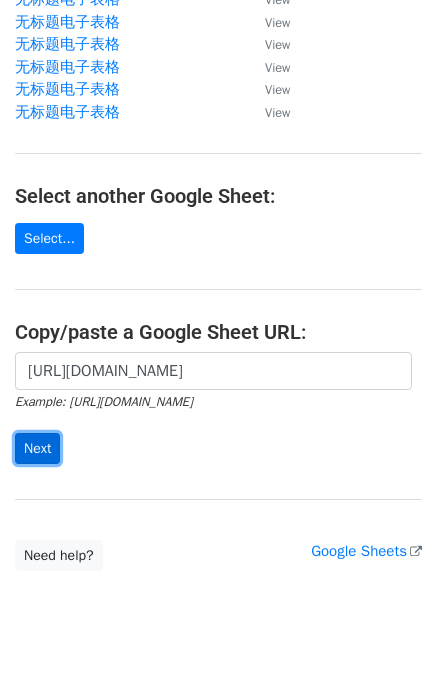 click on "Next" at bounding box center [37, 448] 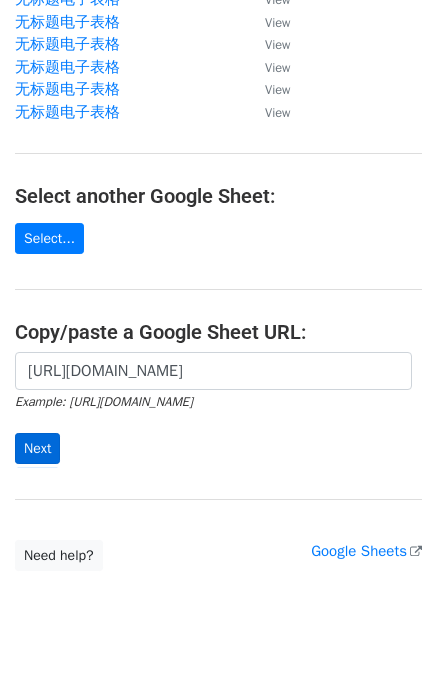 scroll, scrollTop: 0, scrollLeft: 0, axis: both 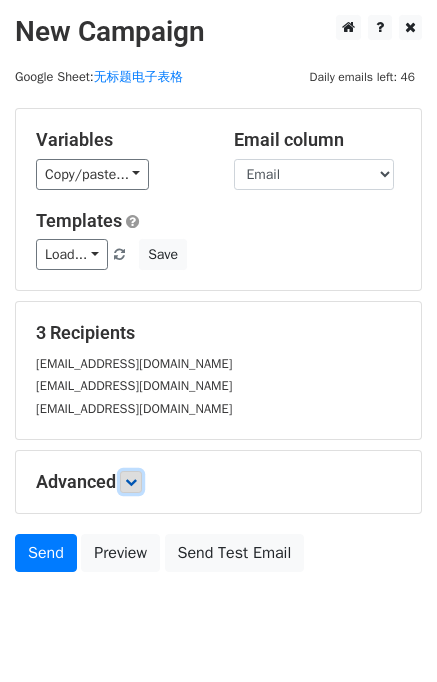 click at bounding box center (131, 482) 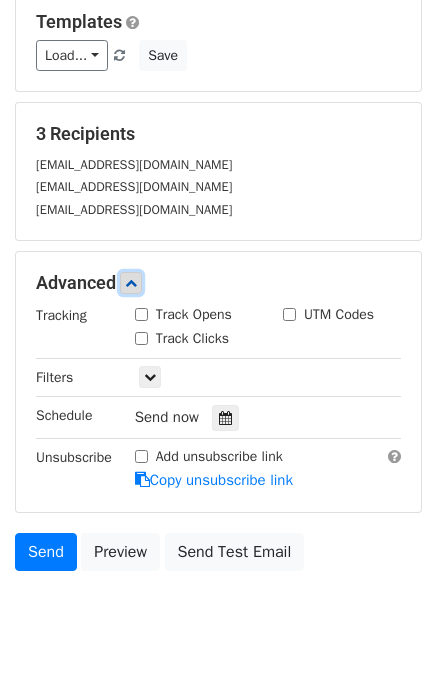 scroll, scrollTop: 200, scrollLeft: 0, axis: vertical 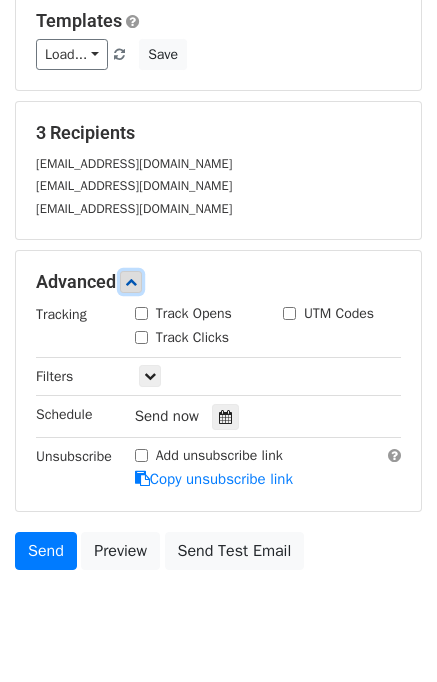 click at bounding box center (131, 282) 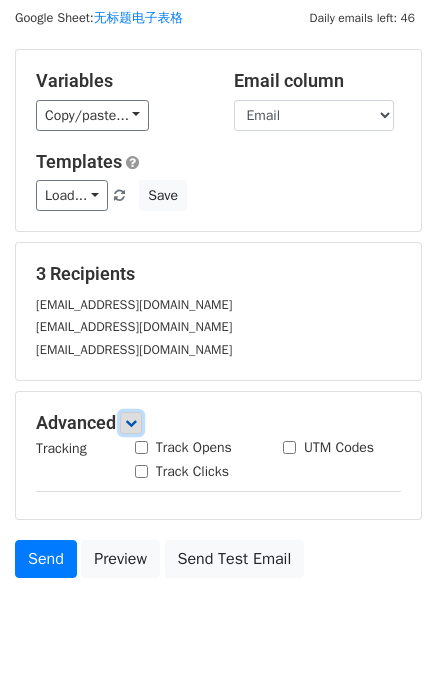 scroll, scrollTop: 57, scrollLeft: 0, axis: vertical 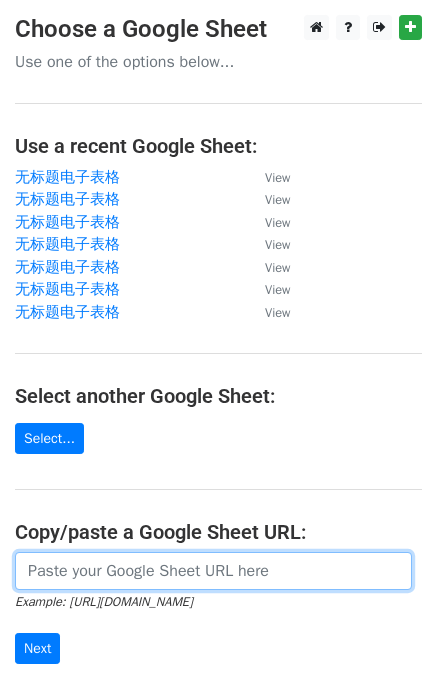 click at bounding box center [213, 571] 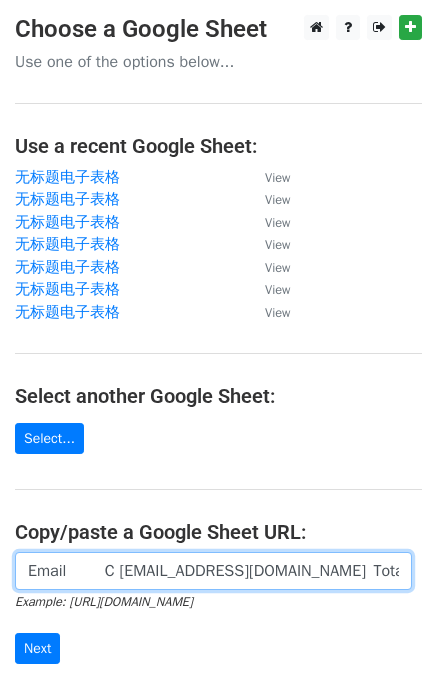 scroll, scrollTop: 0, scrollLeft: 1315, axis: horizontal 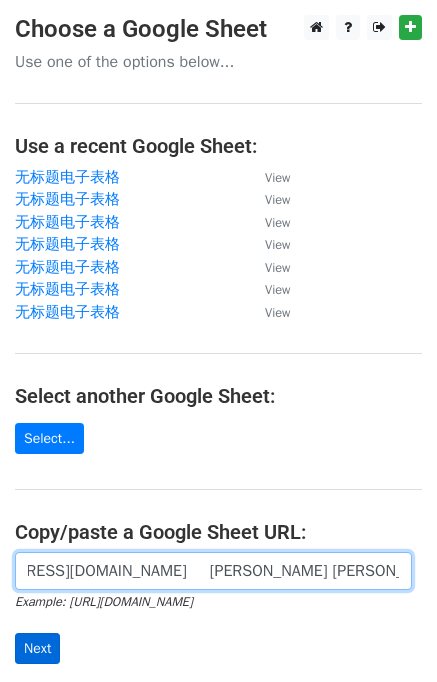 type on "Email	C [EMAIL_ADDRESS][DOMAIN_NAME]	Total golf [EMAIL_ADDRESS][DOMAIN_NAME]	Golf swing ruler [EMAIL_ADDRESS][DOMAIN_NAME]	[PERSON_NAME] golf [EMAIL_ADDRESS][DOMAIN_NAME]	[PERSON_NAME] [PERSON_NAME][EMAIL_ADDRESS][DOMAIN_NAME]	[PERSON_NAME]" 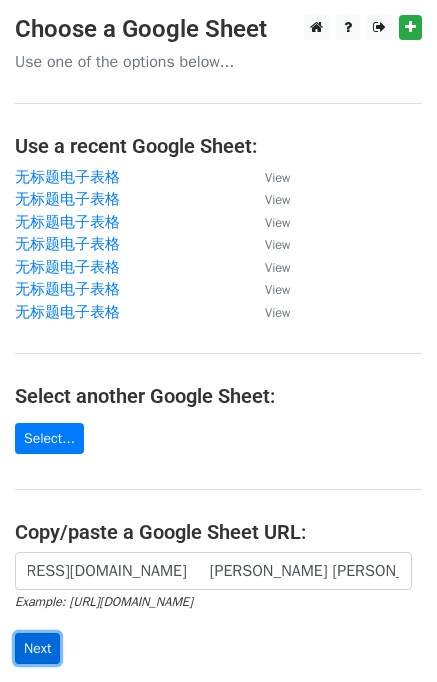 click on "Next" at bounding box center [37, 648] 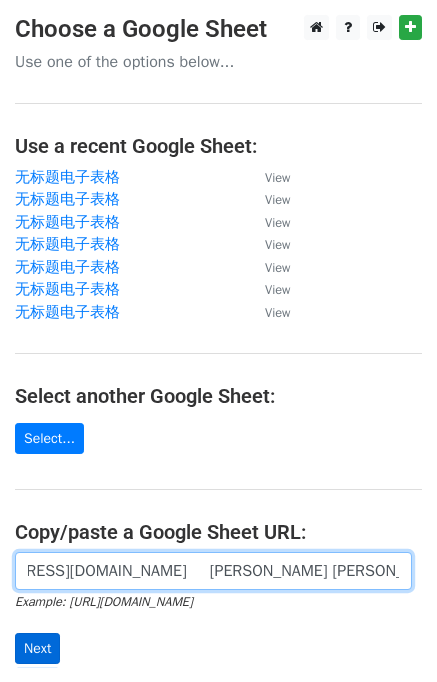 scroll, scrollTop: 0, scrollLeft: 1315, axis: horizontal 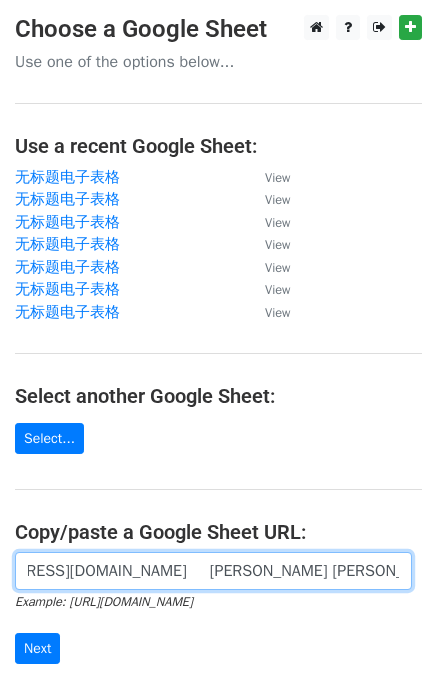 drag, startPoint x: 31, startPoint y: 572, endPoint x: 451, endPoint y: 572, distance: 420 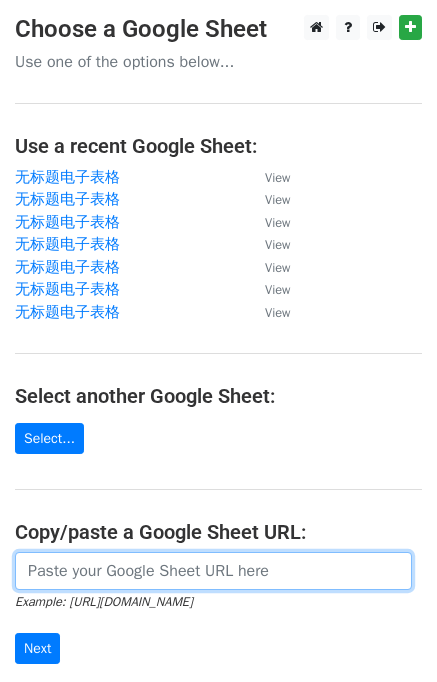 scroll, scrollTop: 0, scrollLeft: 0, axis: both 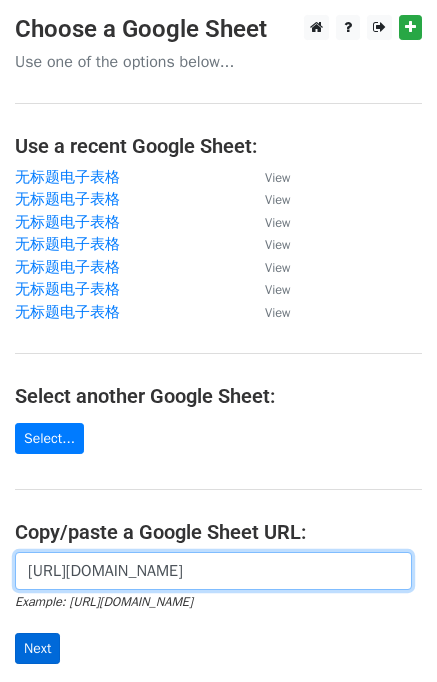 type on "https://docs.google.com/spreadsheets/d/16KiKG8EsGGQYq4JaxSzXxT4fyAo31K5W1zJWdCpTG_Q/edit?gid=0#gid=0" 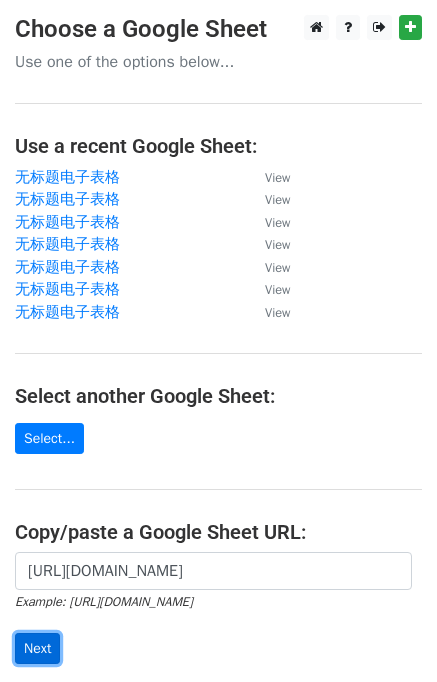 click on "Next" at bounding box center [37, 648] 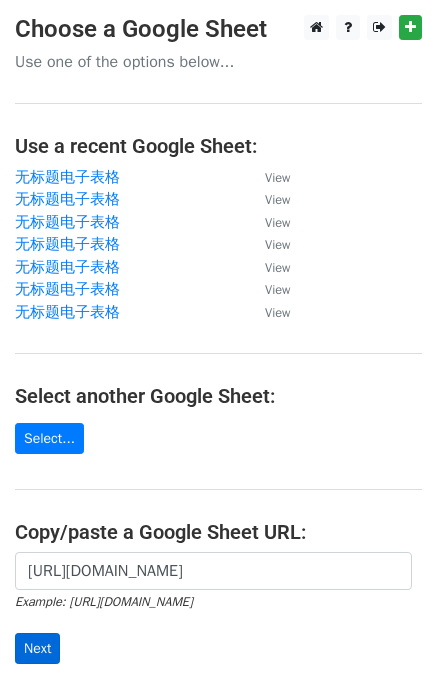 scroll, scrollTop: 0, scrollLeft: 0, axis: both 